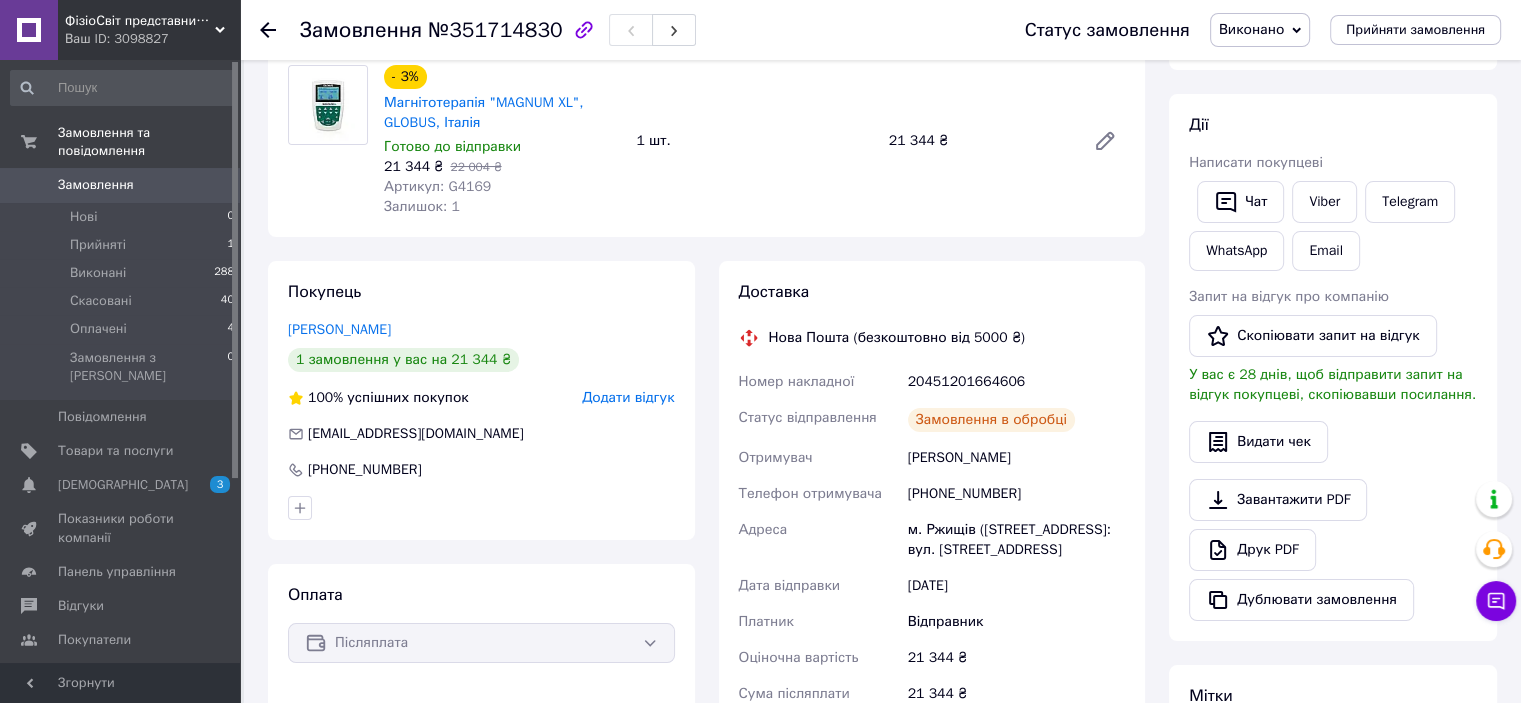 scroll, scrollTop: 166, scrollLeft: 0, axis: vertical 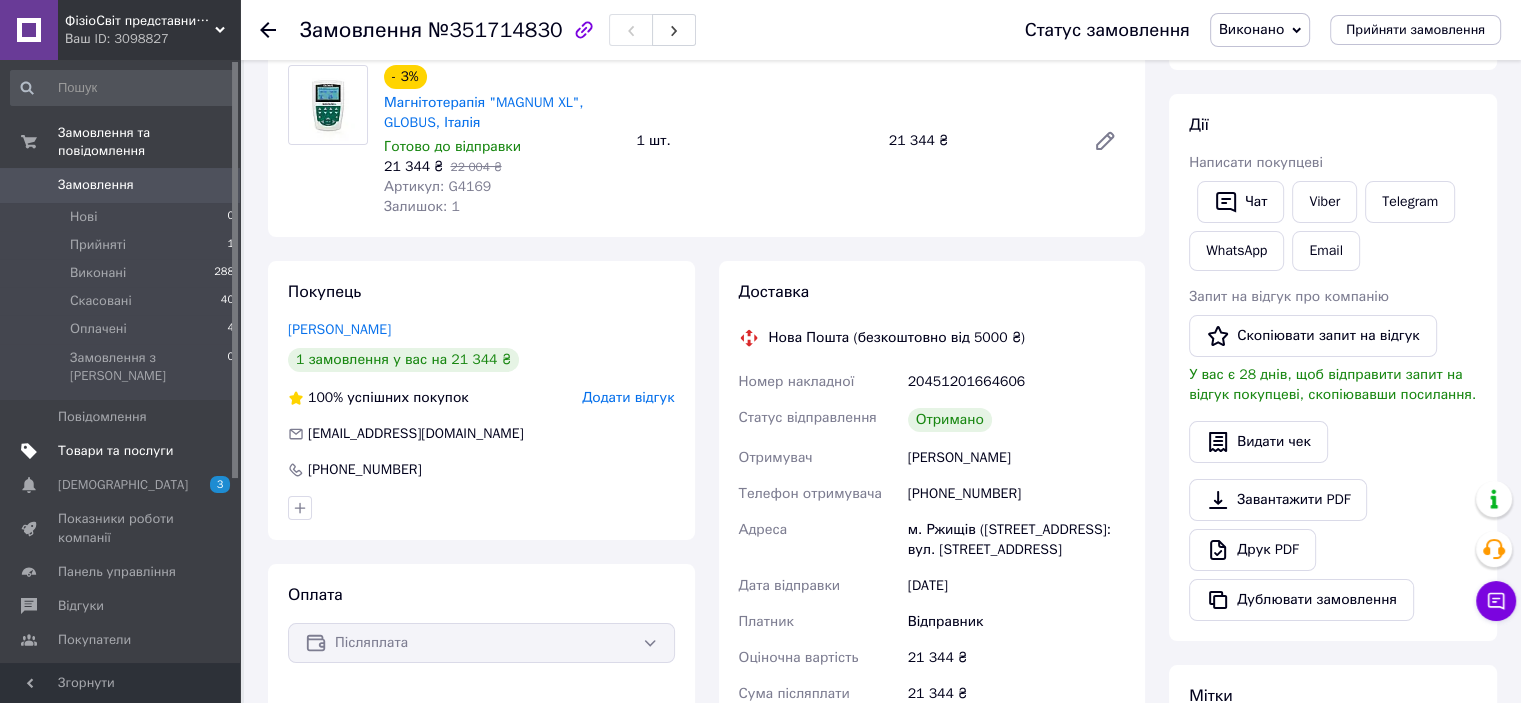 click on "Товари та послуги" at bounding box center [123, 451] 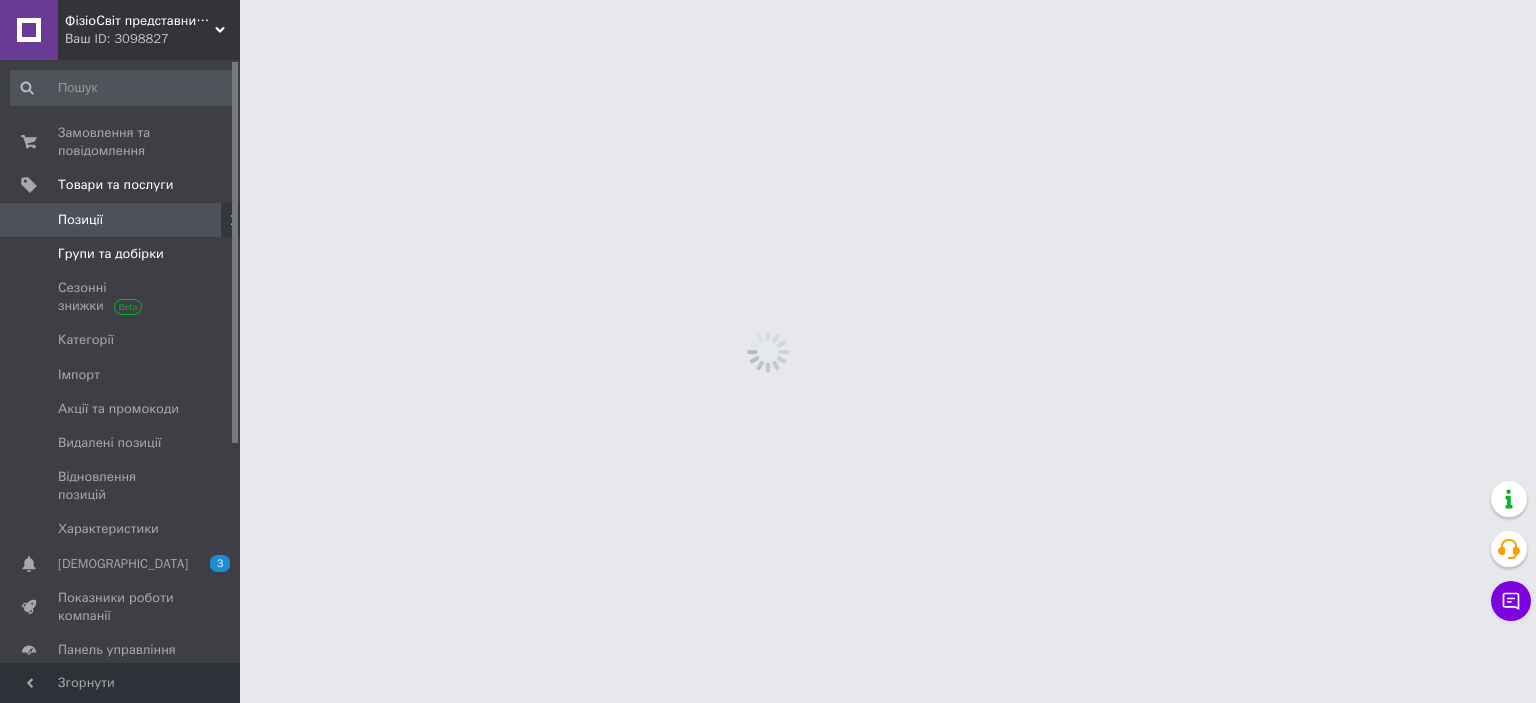 click on "Групи та добірки" at bounding box center [111, 254] 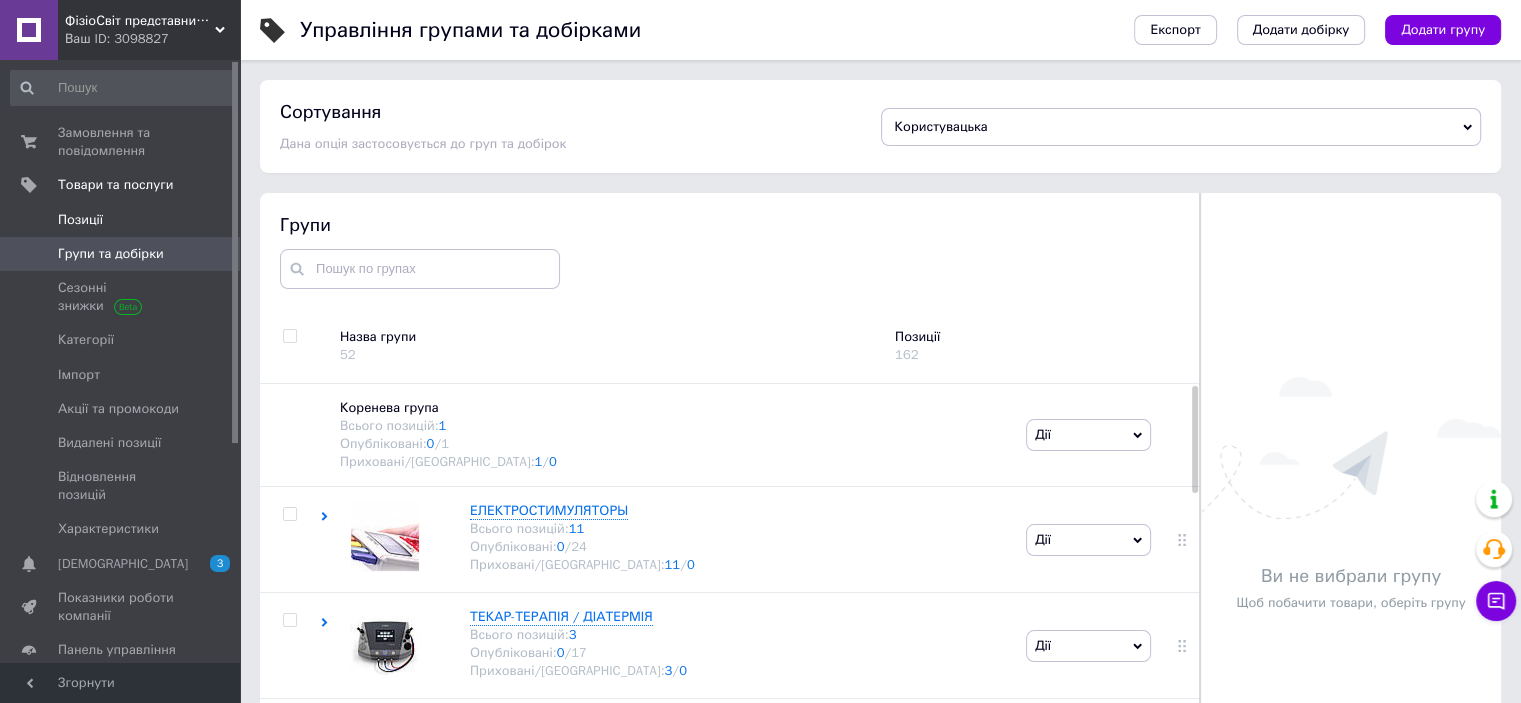 click on "Позиції" at bounding box center [80, 220] 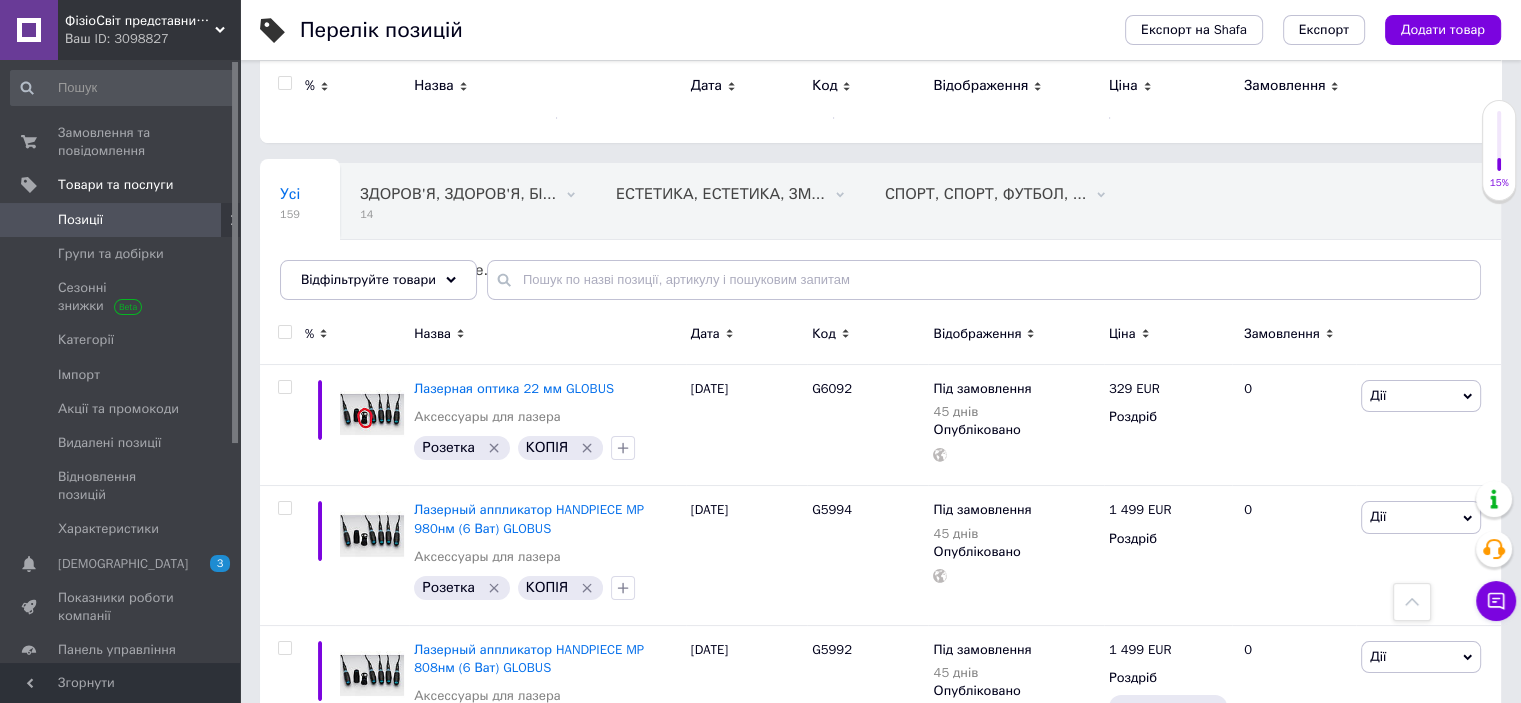 scroll, scrollTop: 0, scrollLeft: 0, axis: both 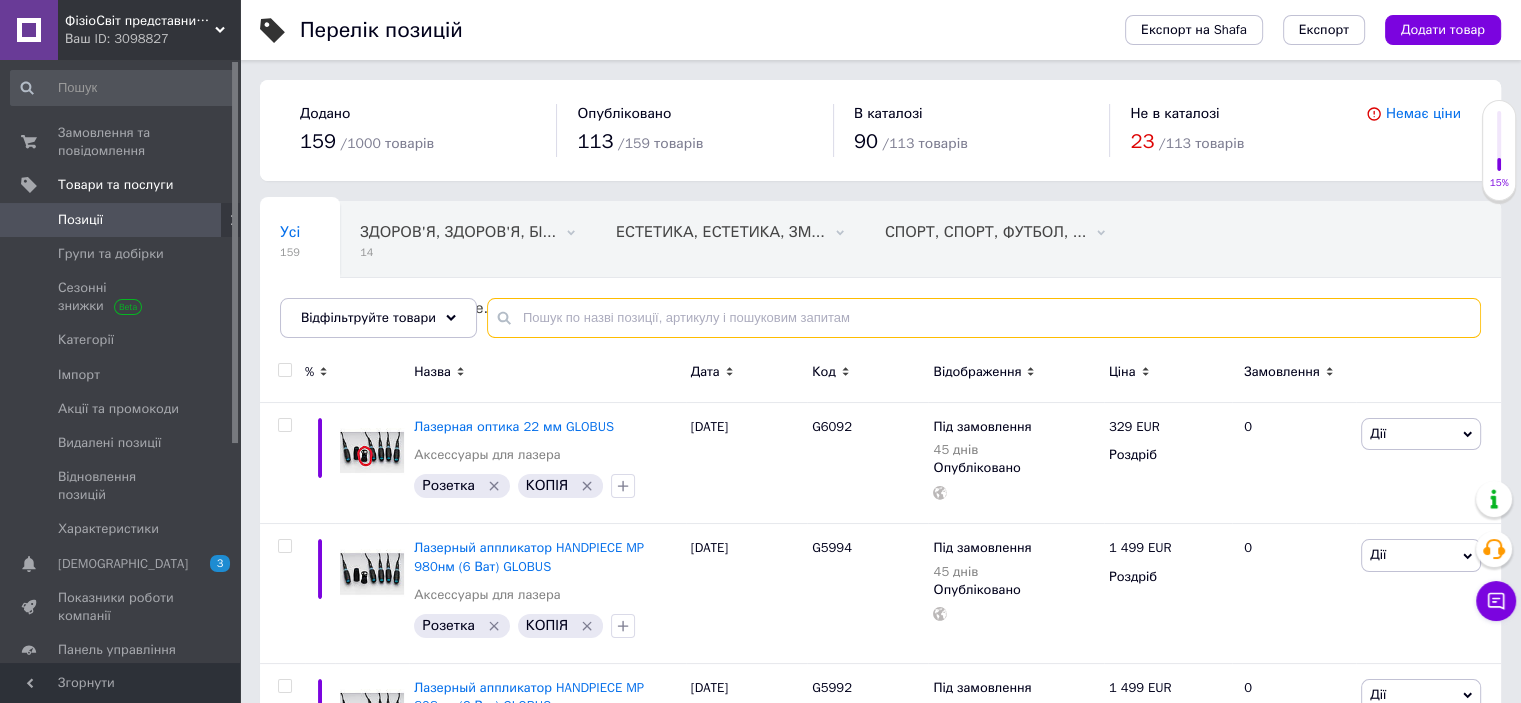 click at bounding box center [984, 318] 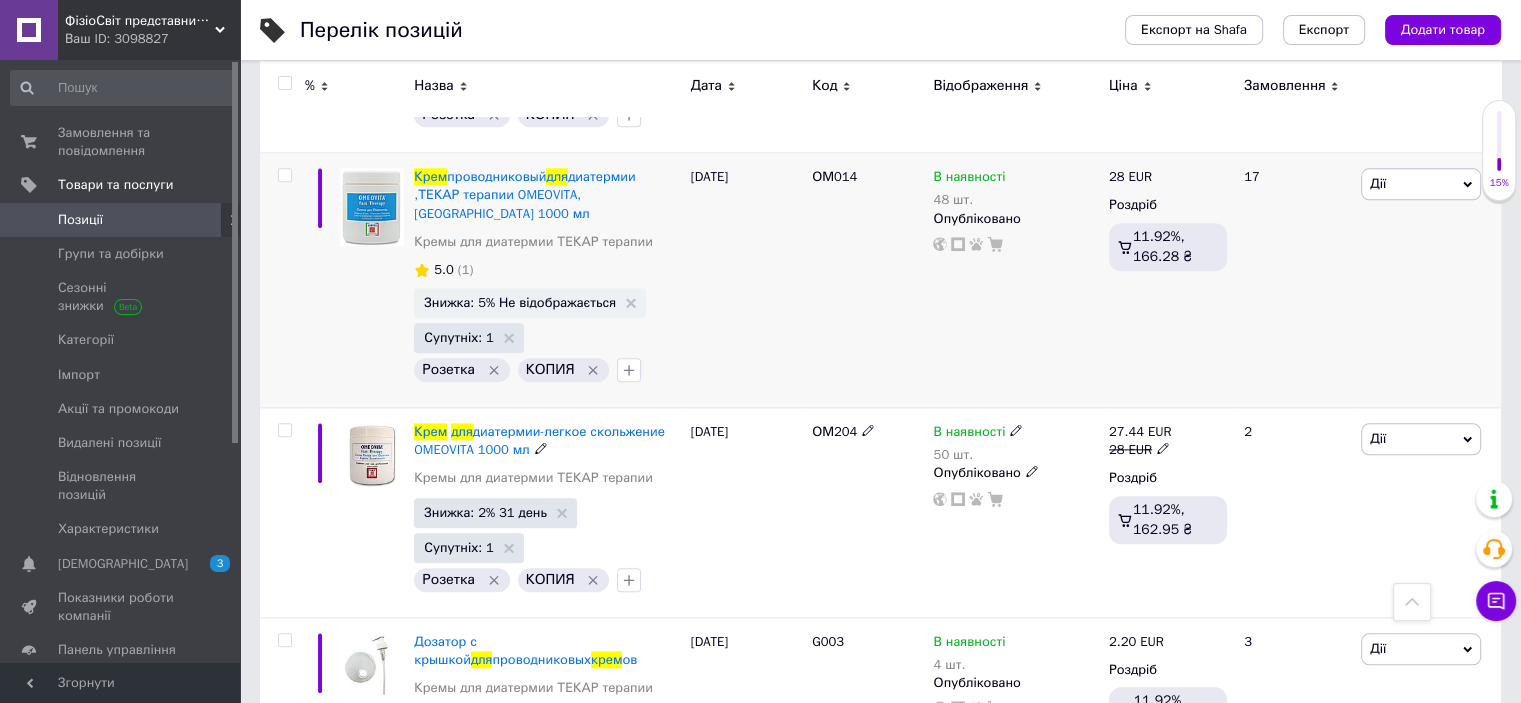 scroll, scrollTop: 2125, scrollLeft: 0, axis: vertical 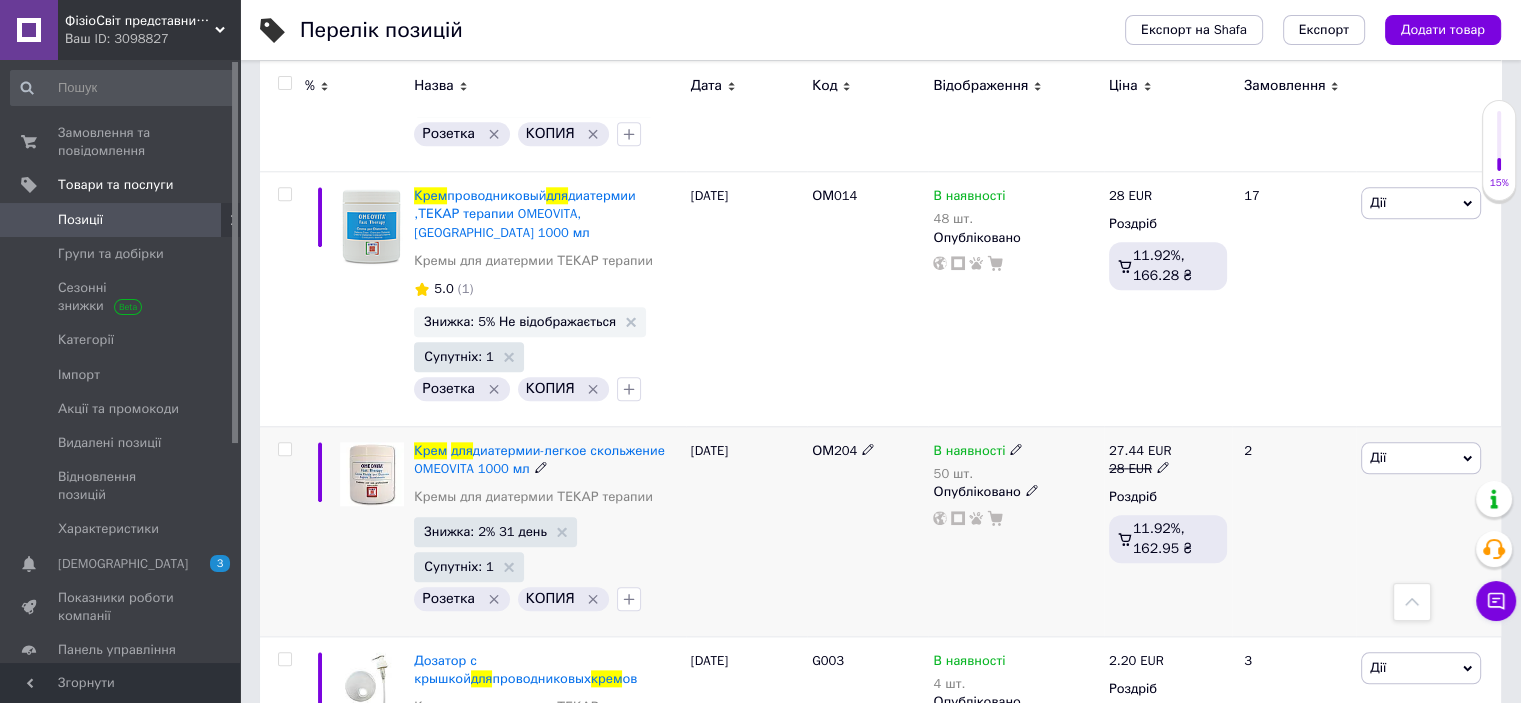 type on "крем для діатермії" 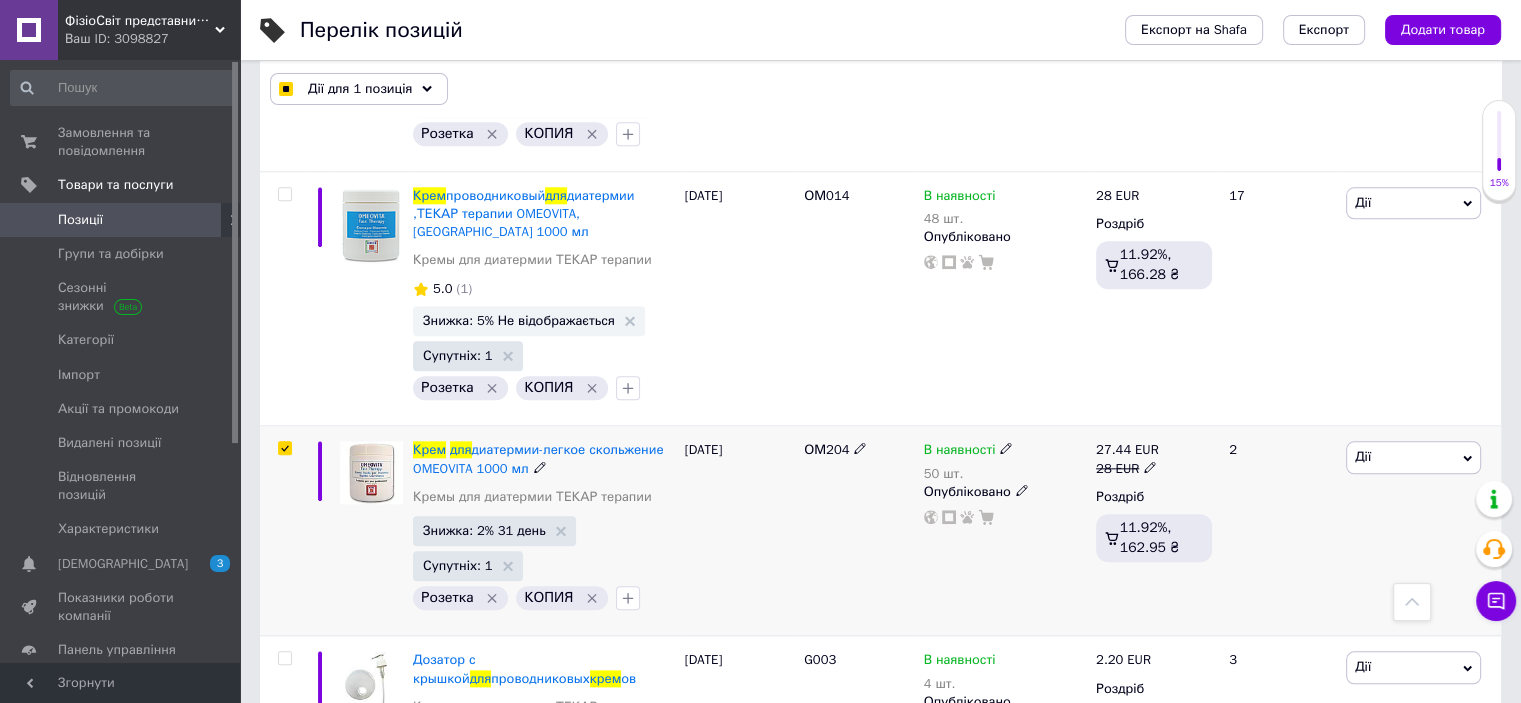 scroll, scrollTop: 2124, scrollLeft: 0, axis: vertical 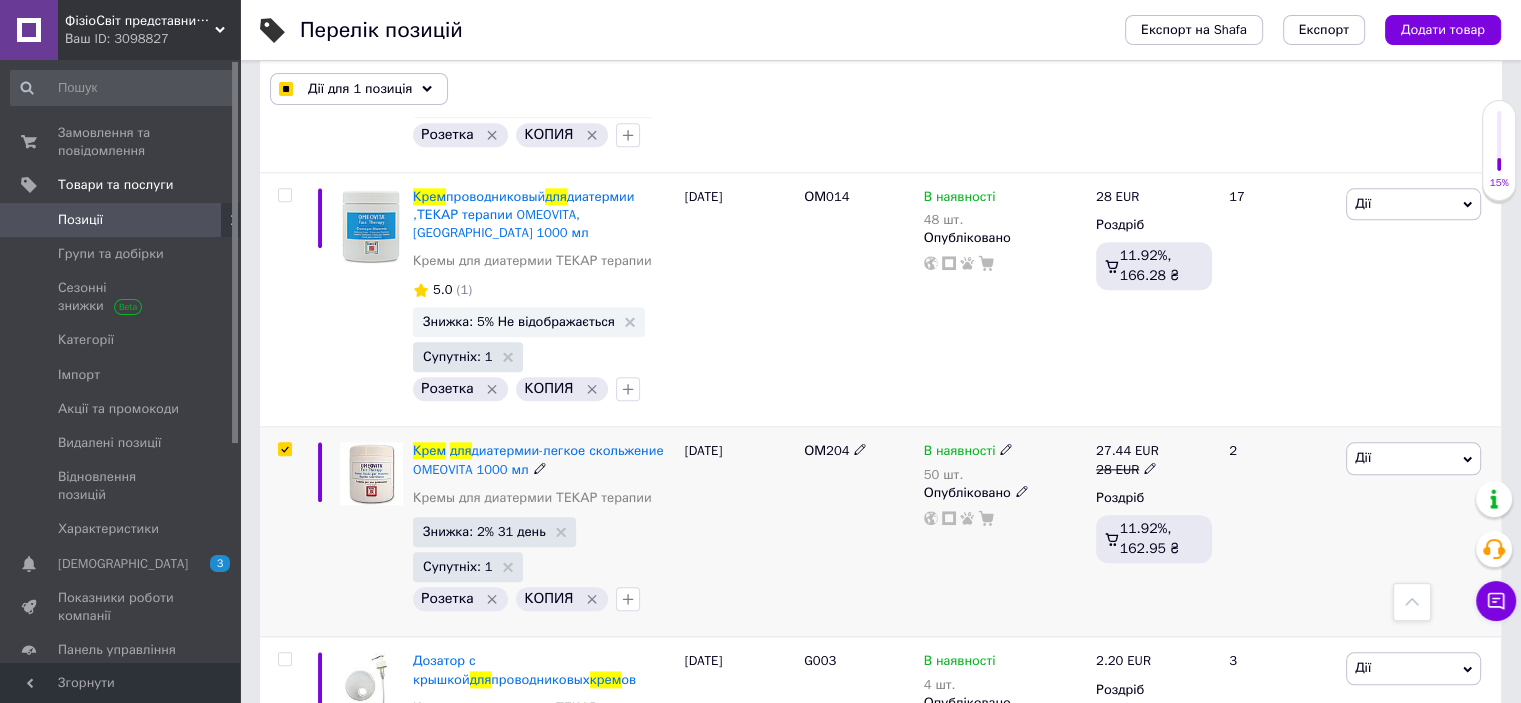 click at bounding box center [284, 449] 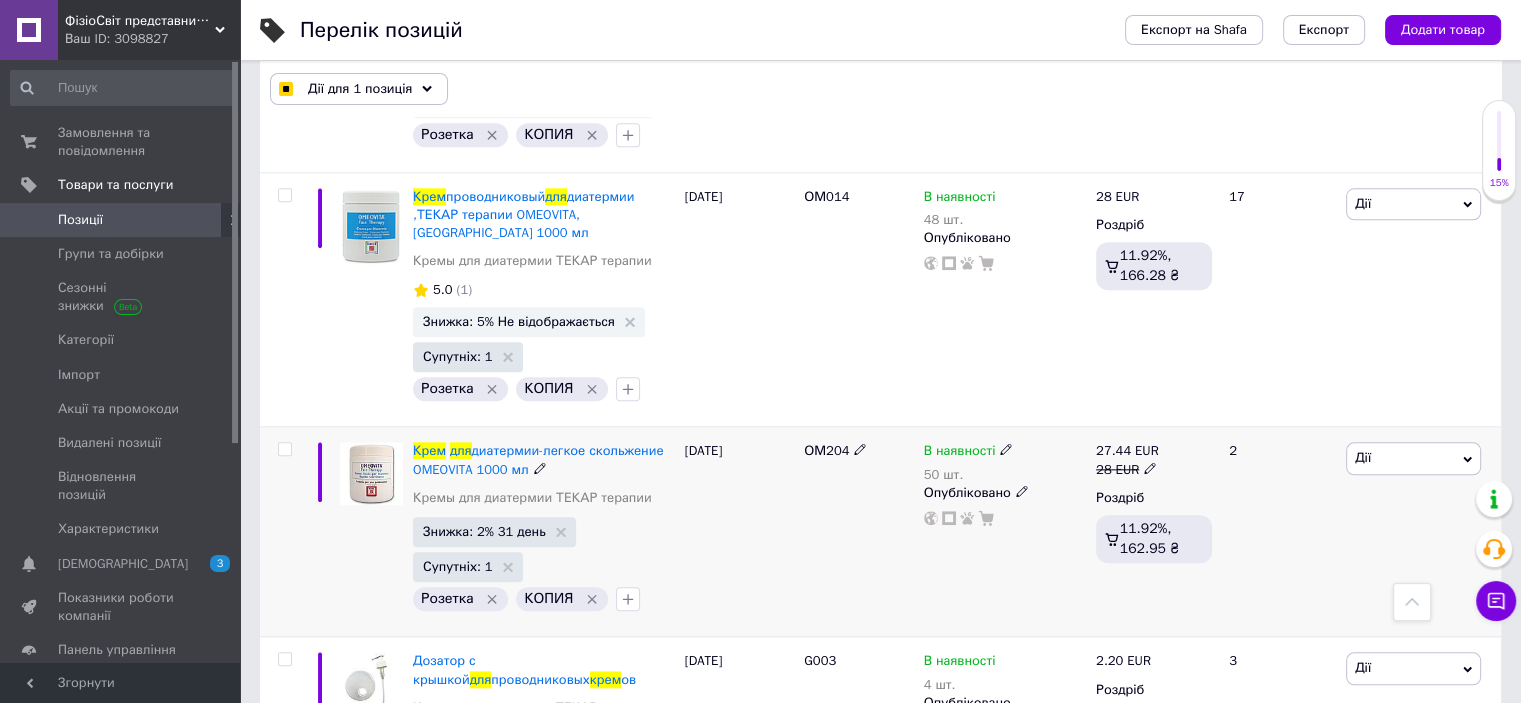 checkbox on "false" 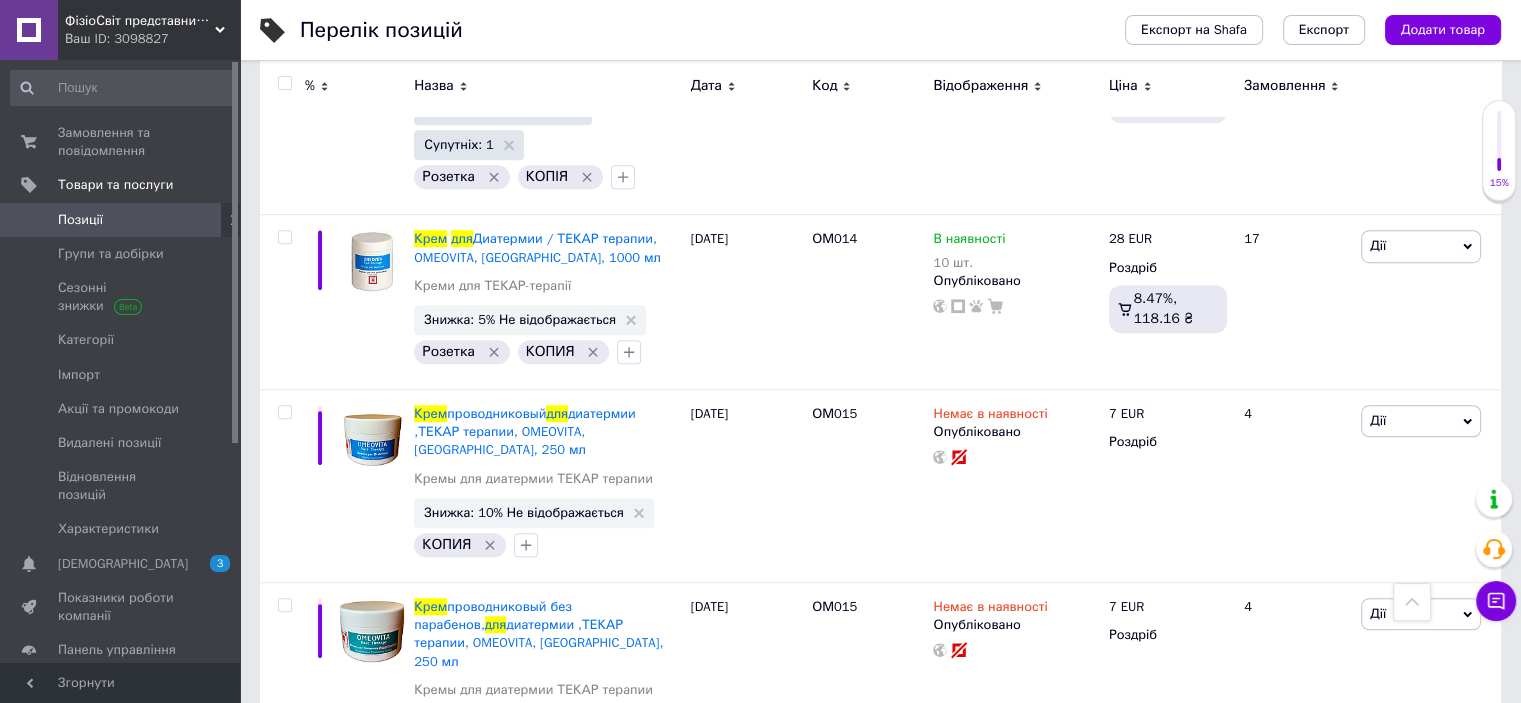 scroll, scrollTop: 292, scrollLeft: 0, axis: vertical 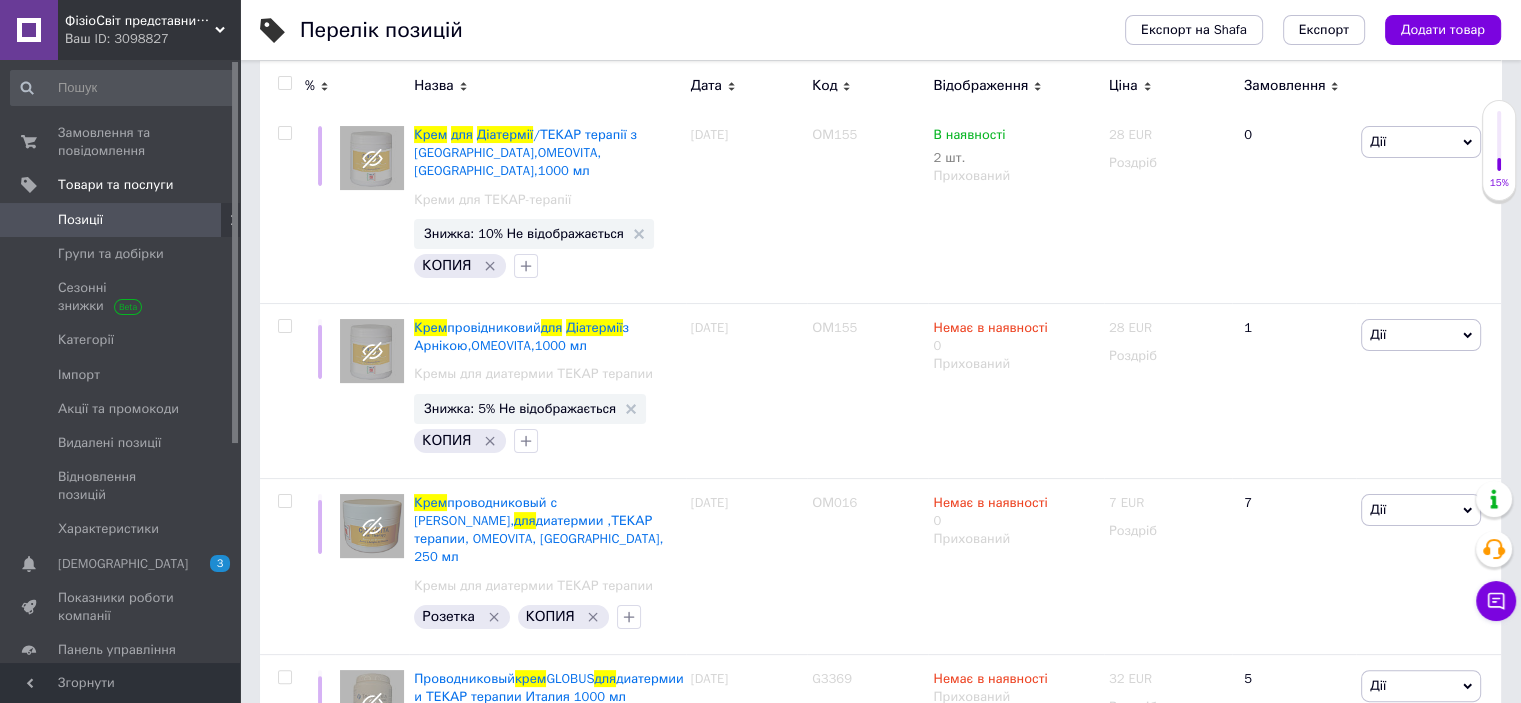 click at bounding box center [284, 83] 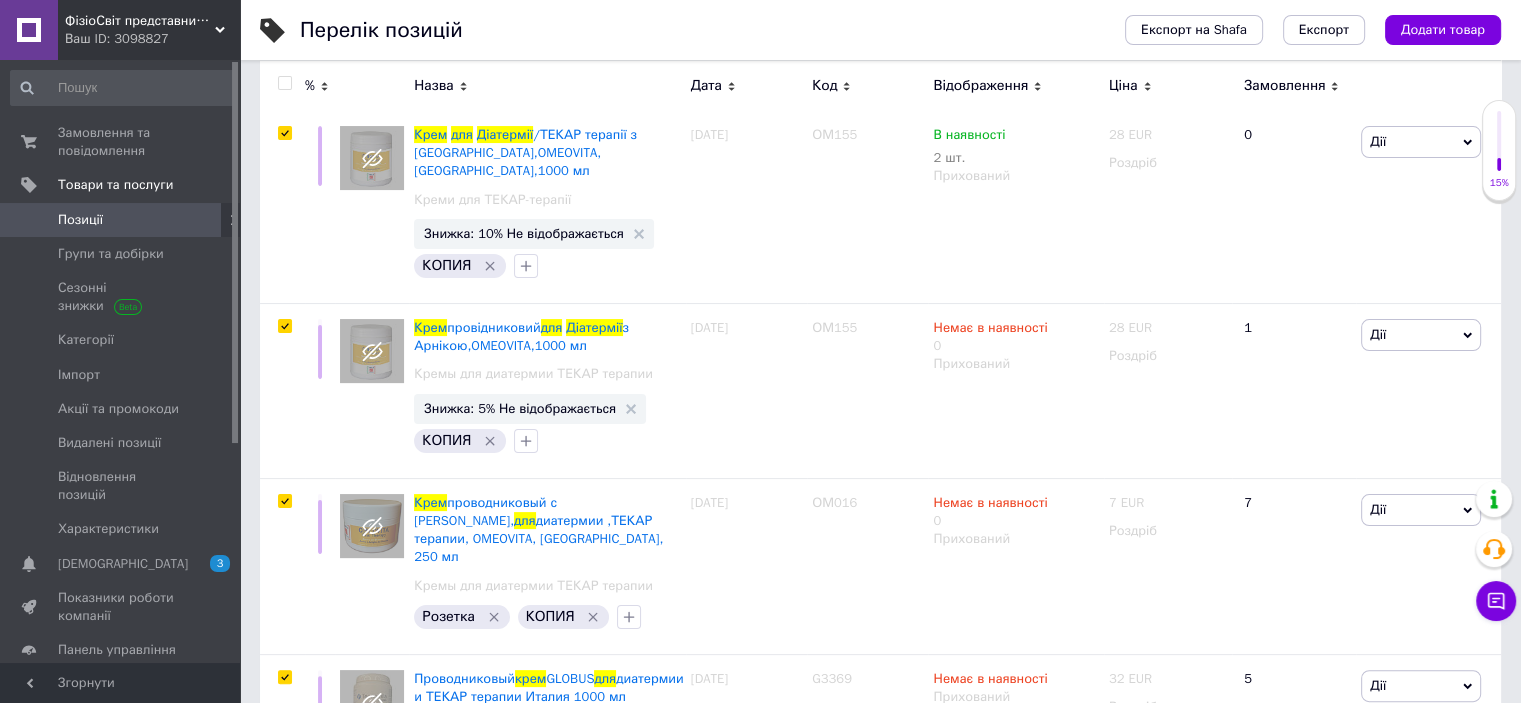 checkbox on "true" 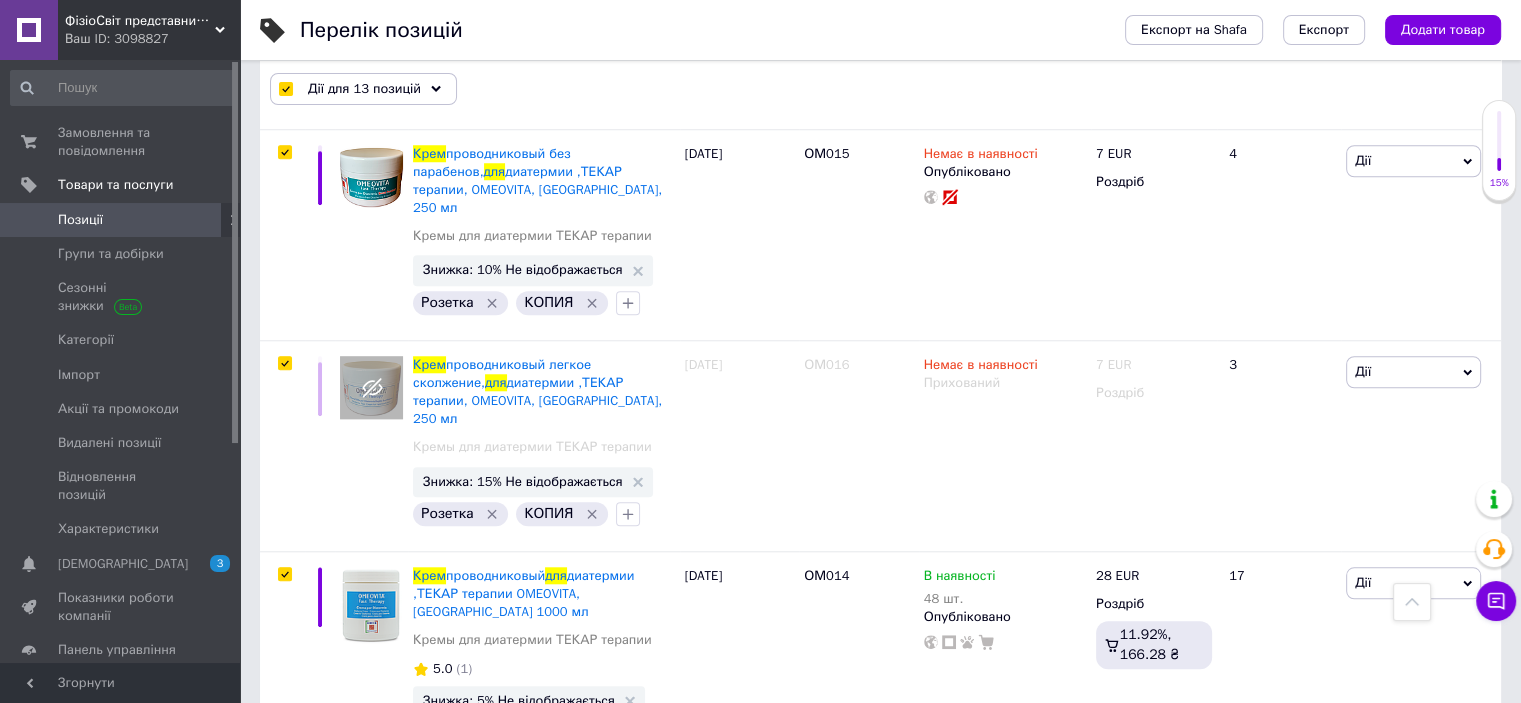 scroll, scrollTop: 2124, scrollLeft: 0, axis: vertical 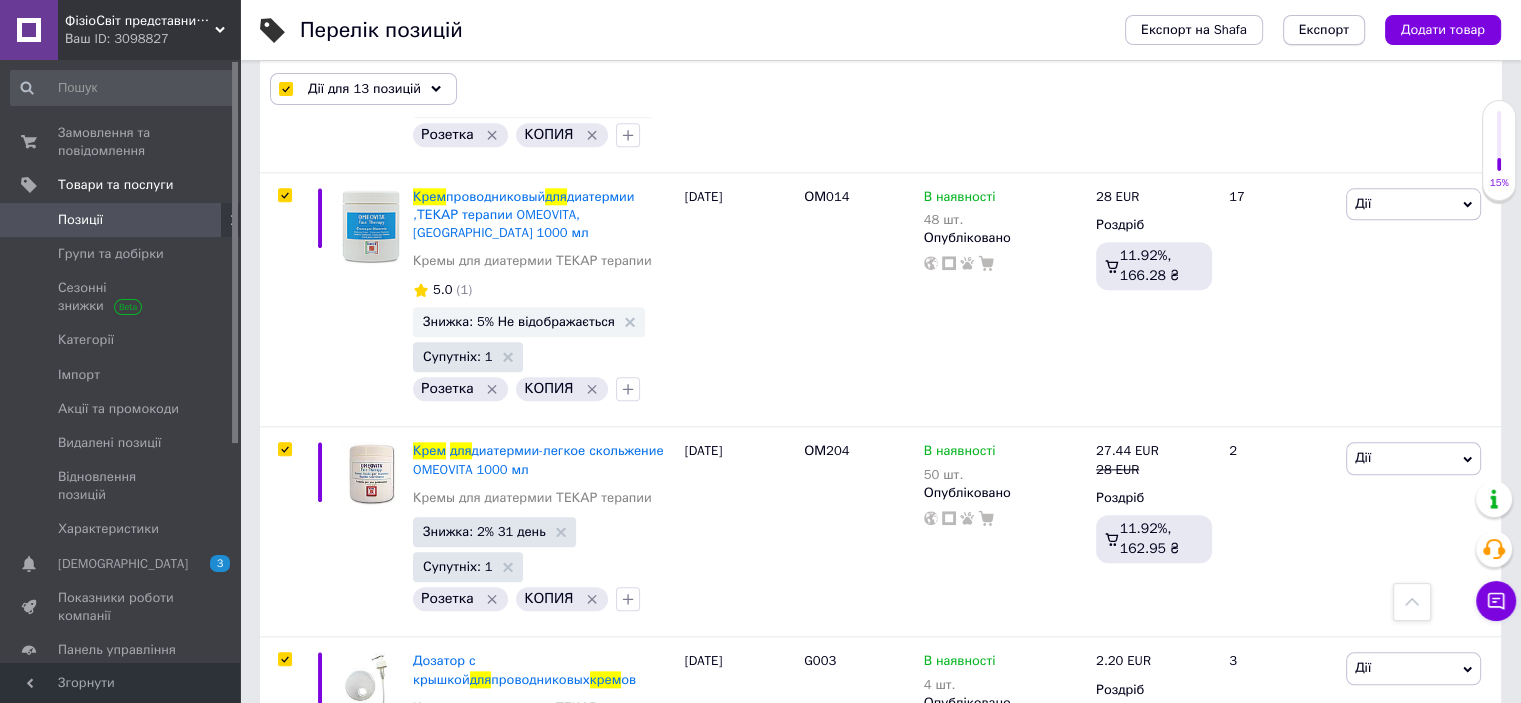 click on "Експорт" at bounding box center [1324, 30] 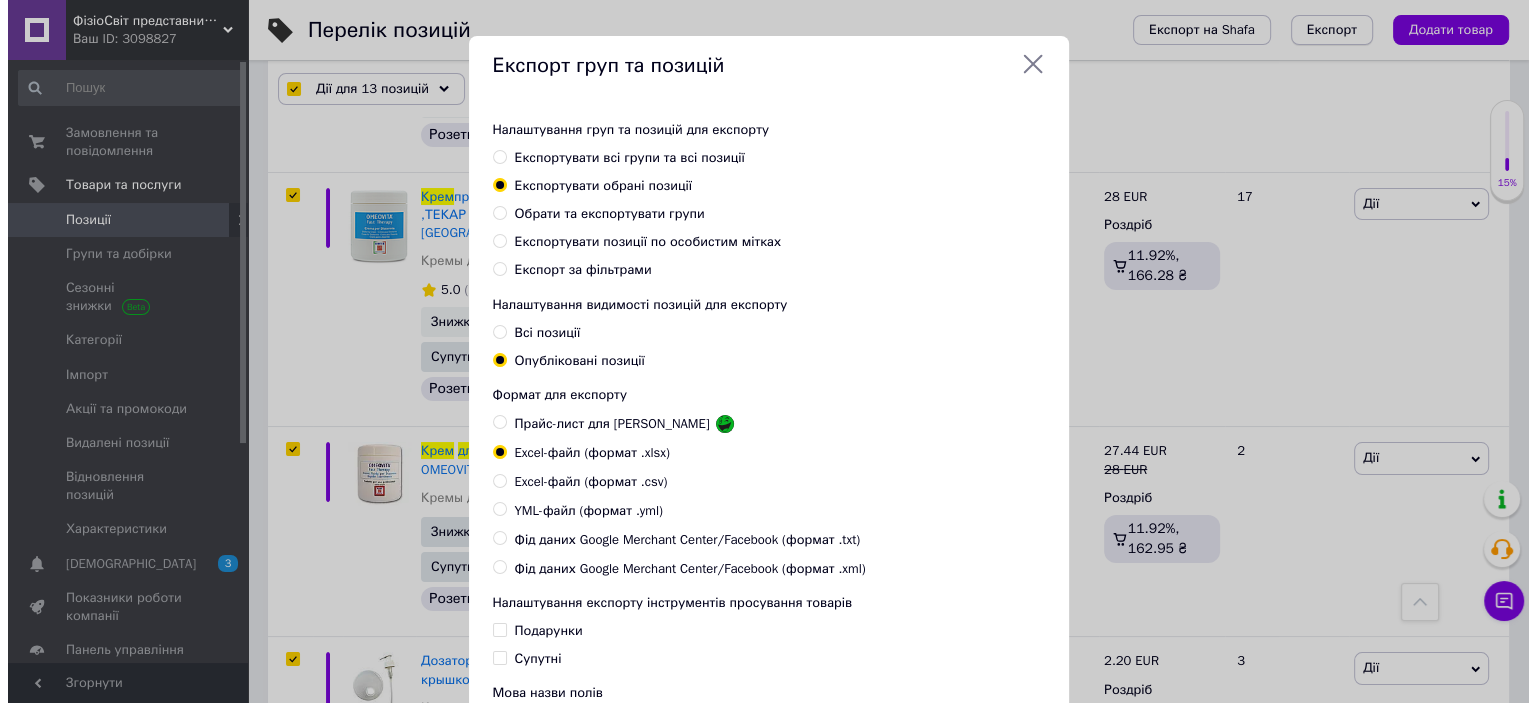 scroll, scrollTop: 2106, scrollLeft: 0, axis: vertical 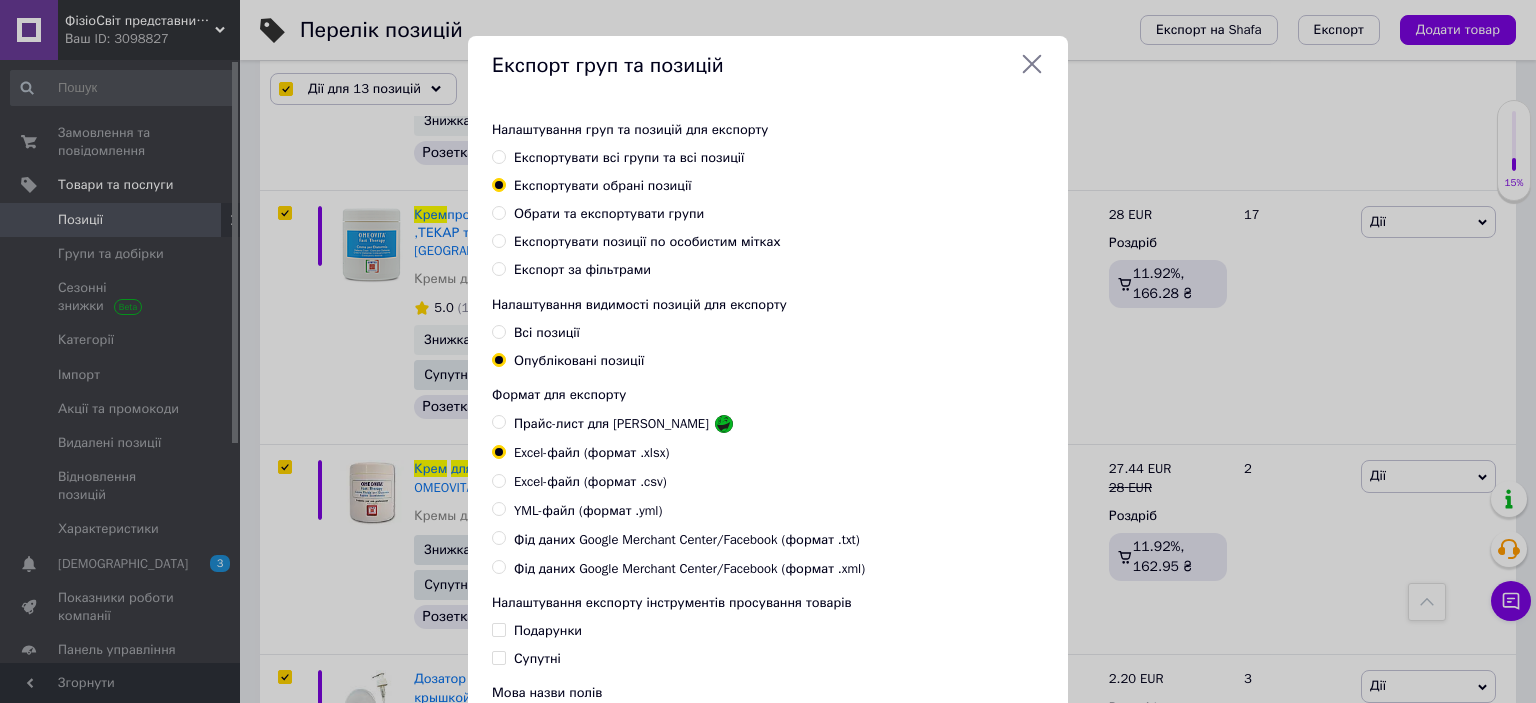 click on "Прайс-лист для [PERSON_NAME]" at bounding box center (498, 421) 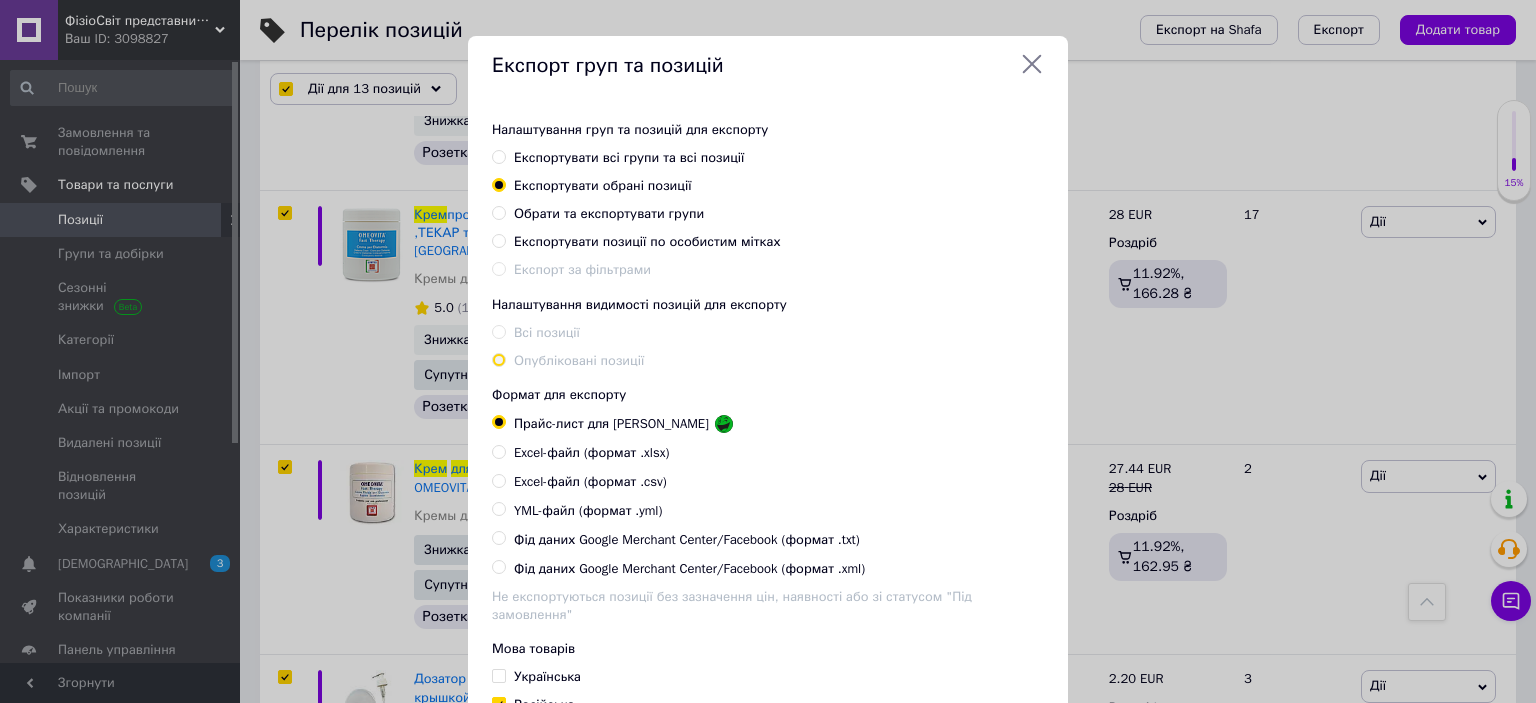 scroll, scrollTop: 142, scrollLeft: 0, axis: vertical 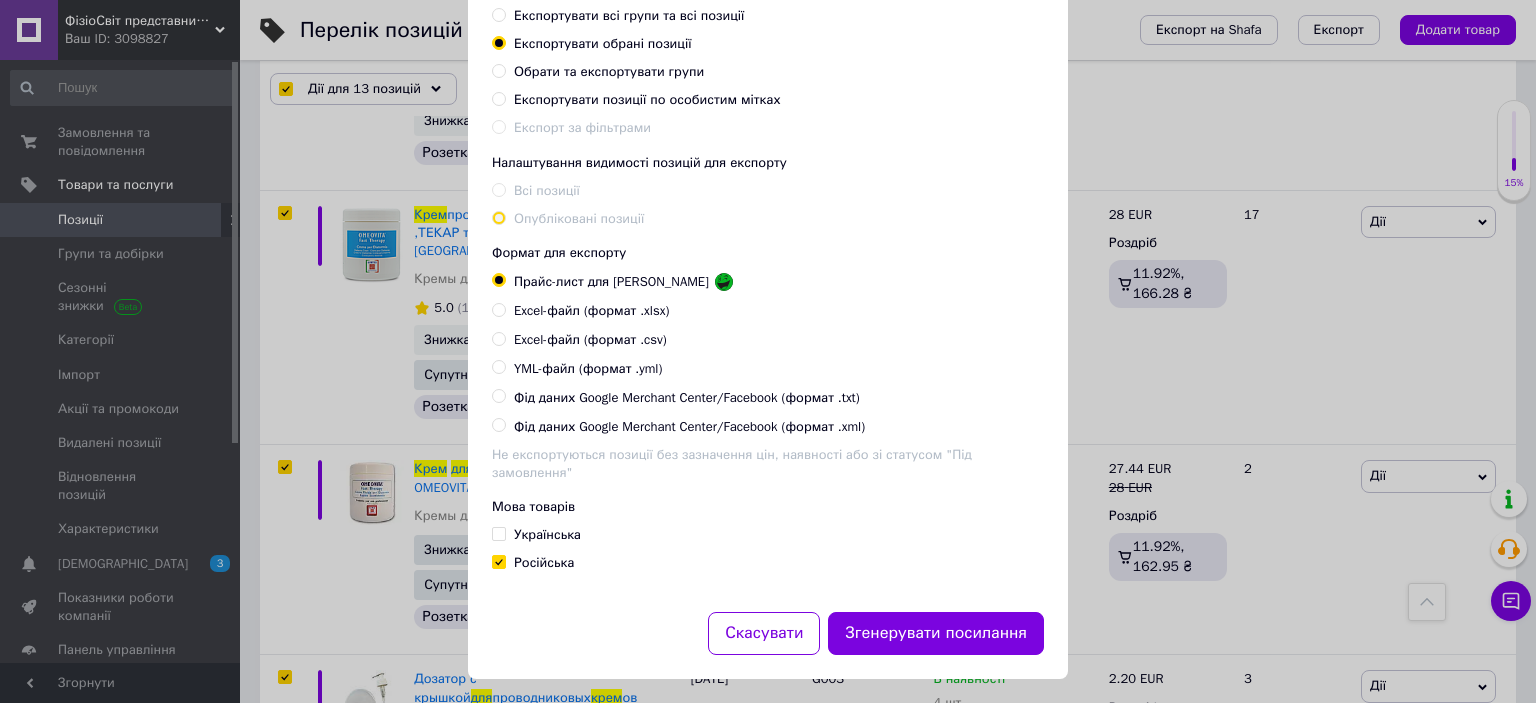 click on "Українська" at bounding box center (498, 533) 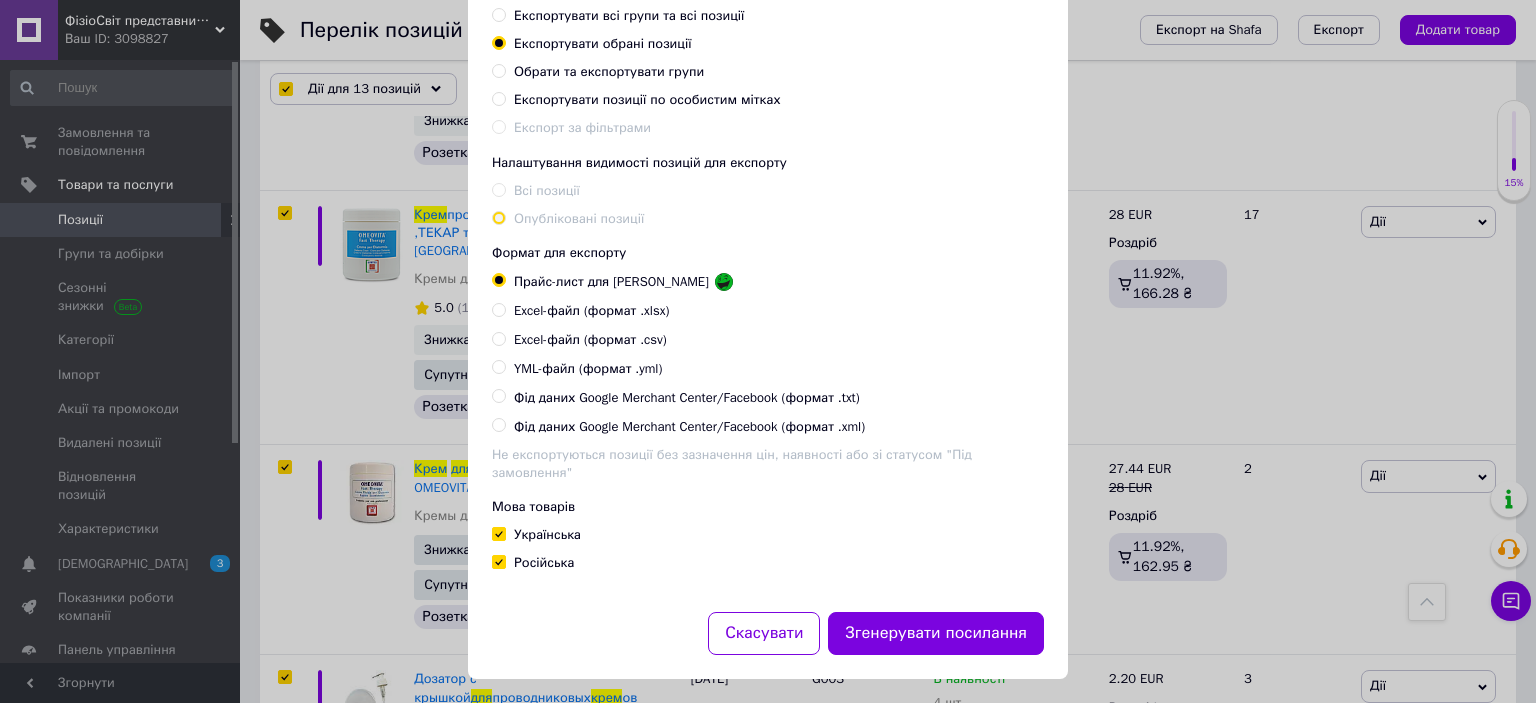 checkbox on "true" 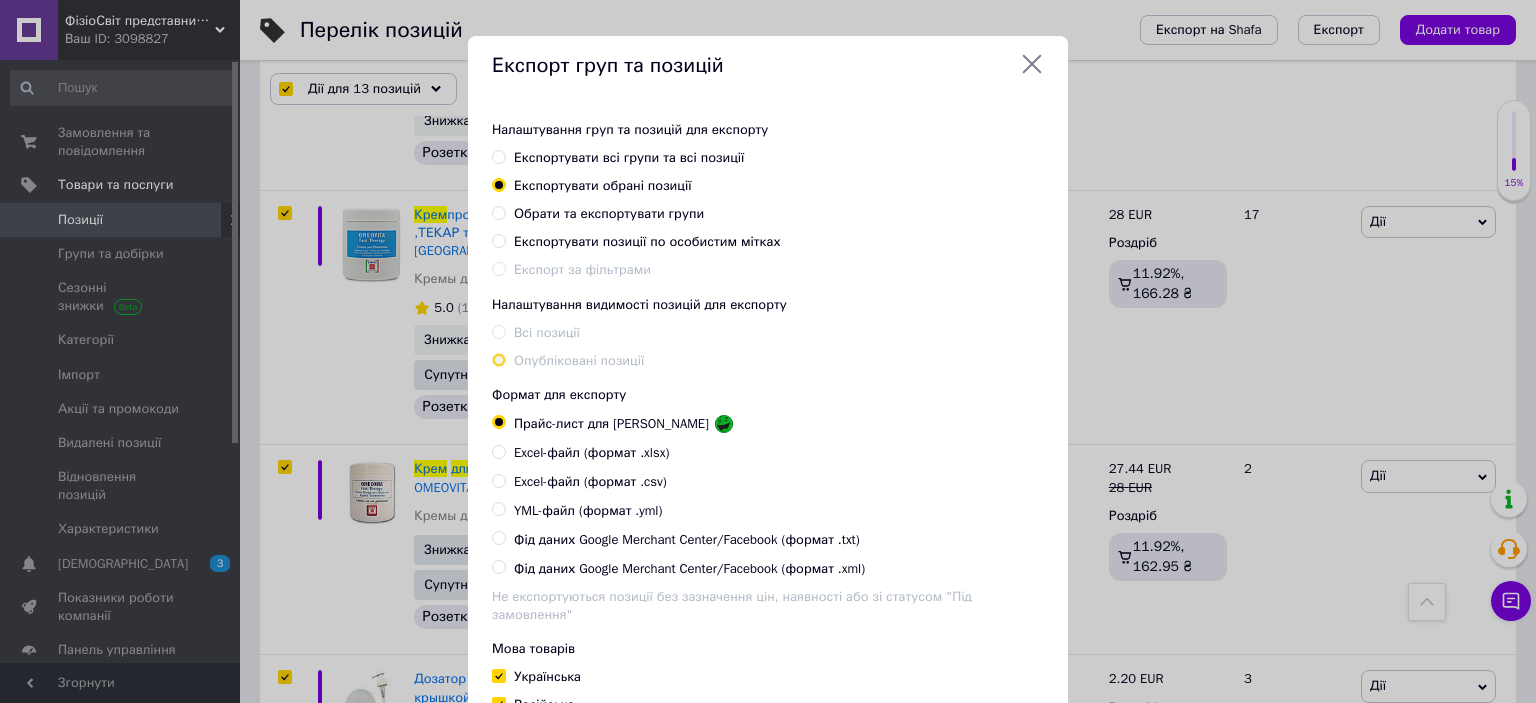 scroll, scrollTop: 142, scrollLeft: 0, axis: vertical 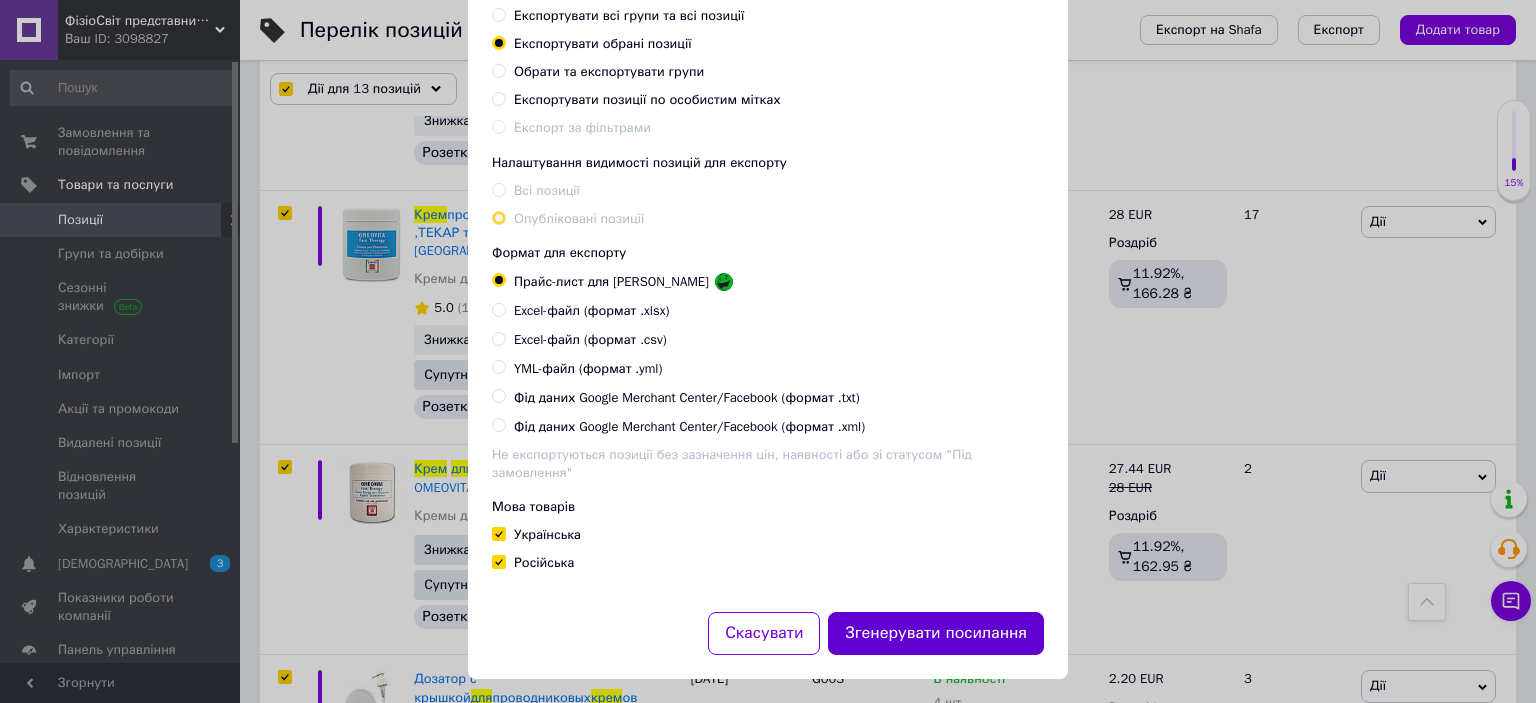 click on "Згенерувати посилання" at bounding box center [936, 633] 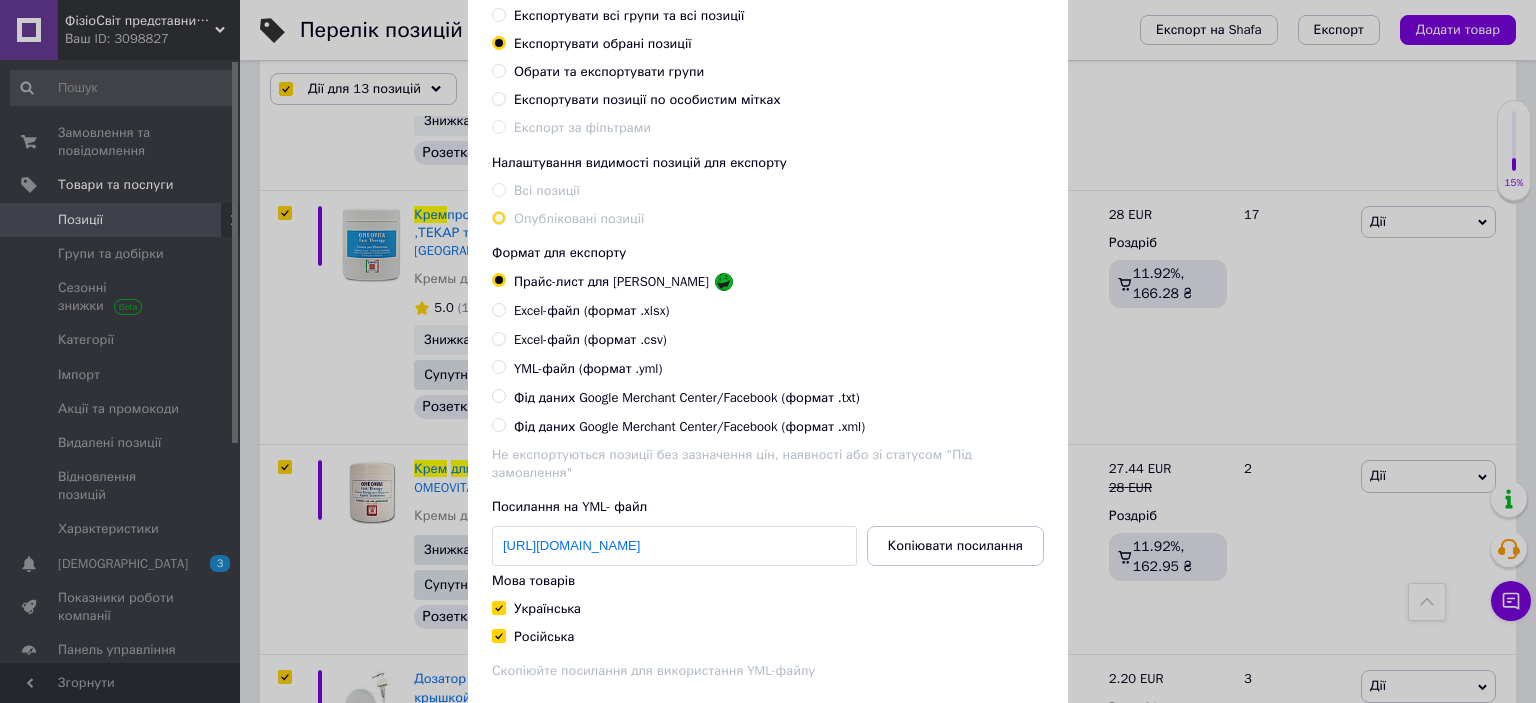 scroll, scrollTop: 231, scrollLeft: 0, axis: vertical 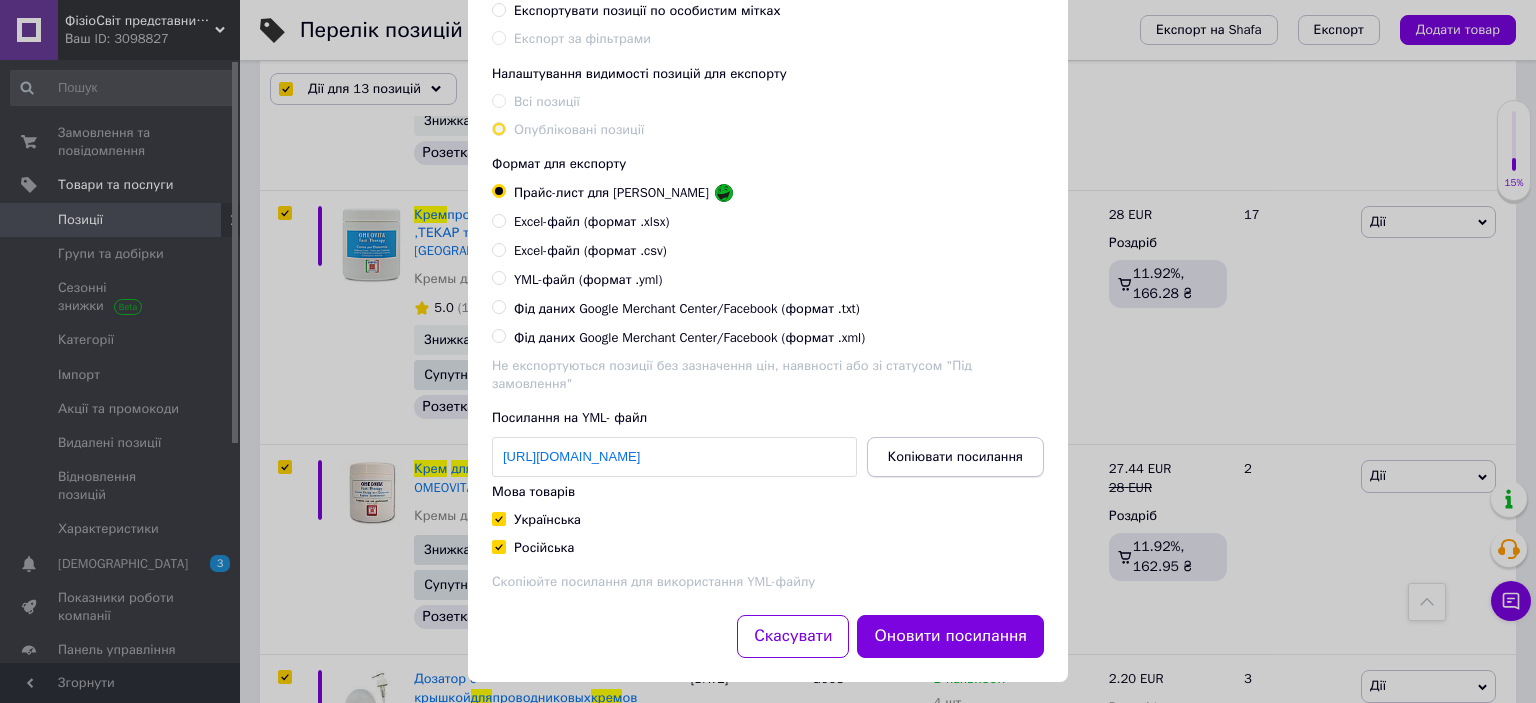 click on "Копіювати посилання" at bounding box center (955, 457) 